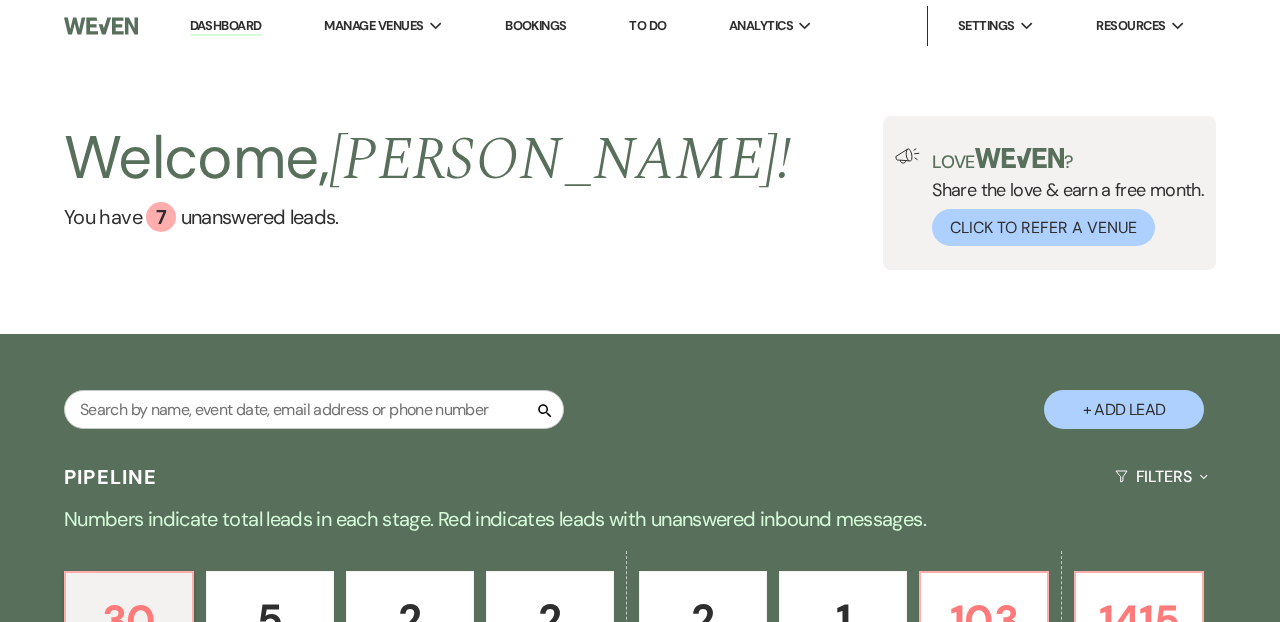 scroll, scrollTop: 0, scrollLeft: 0, axis: both 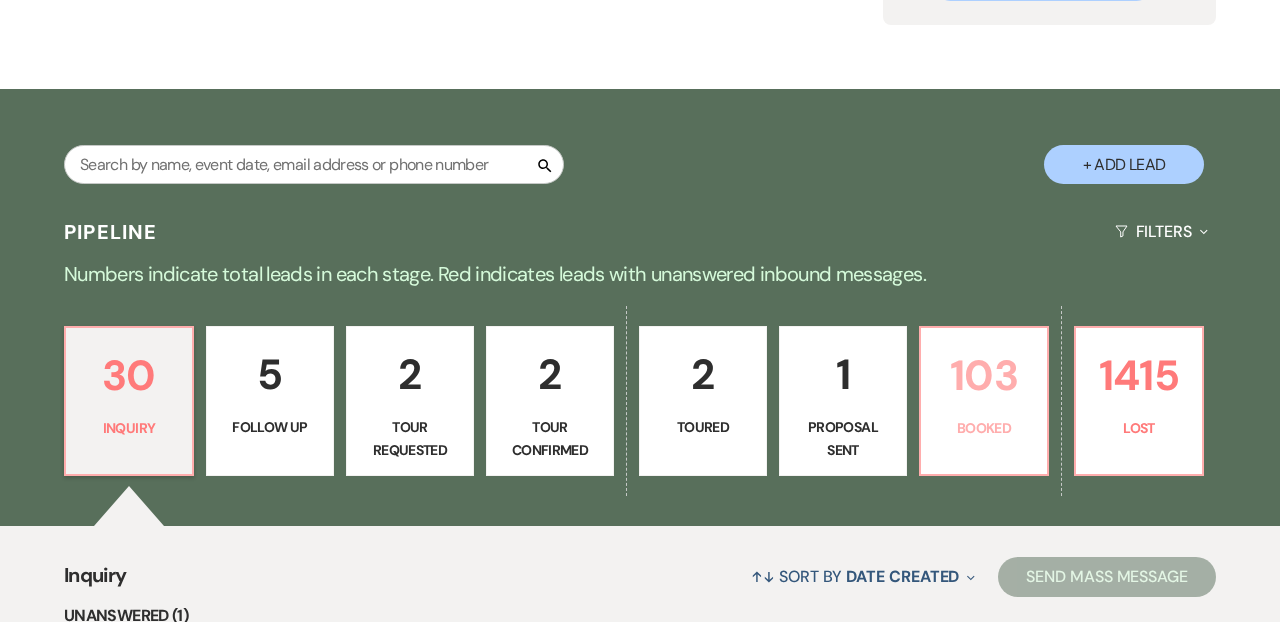 click on "103" at bounding box center (984, 375) 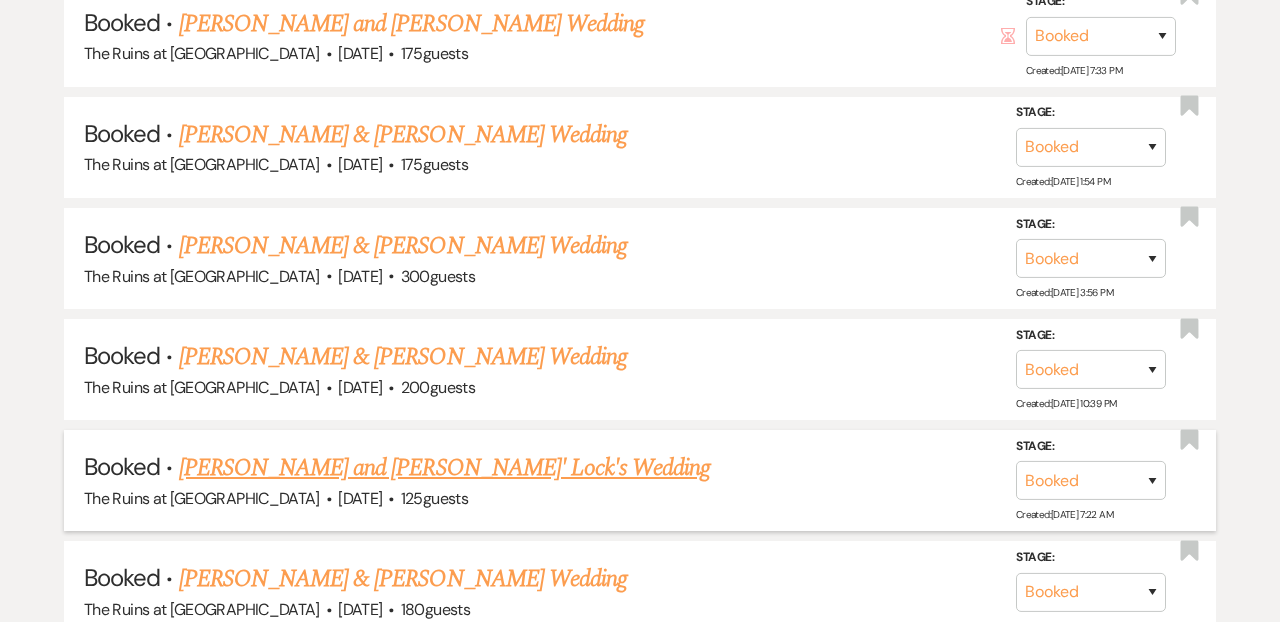 scroll, scrollTop: 2029, scrollLeft: 0, axis: vertical 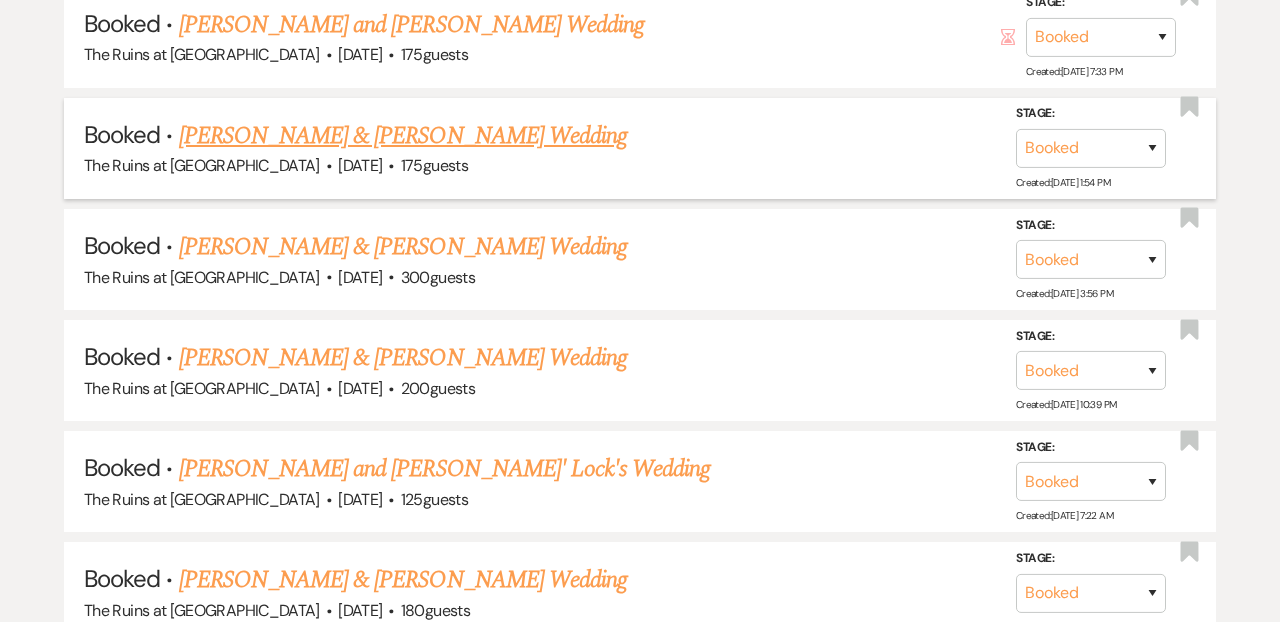 click on "[PERSON_NAME] & [PERSON_NAME] Wedding" at bounding box center (403, 136) 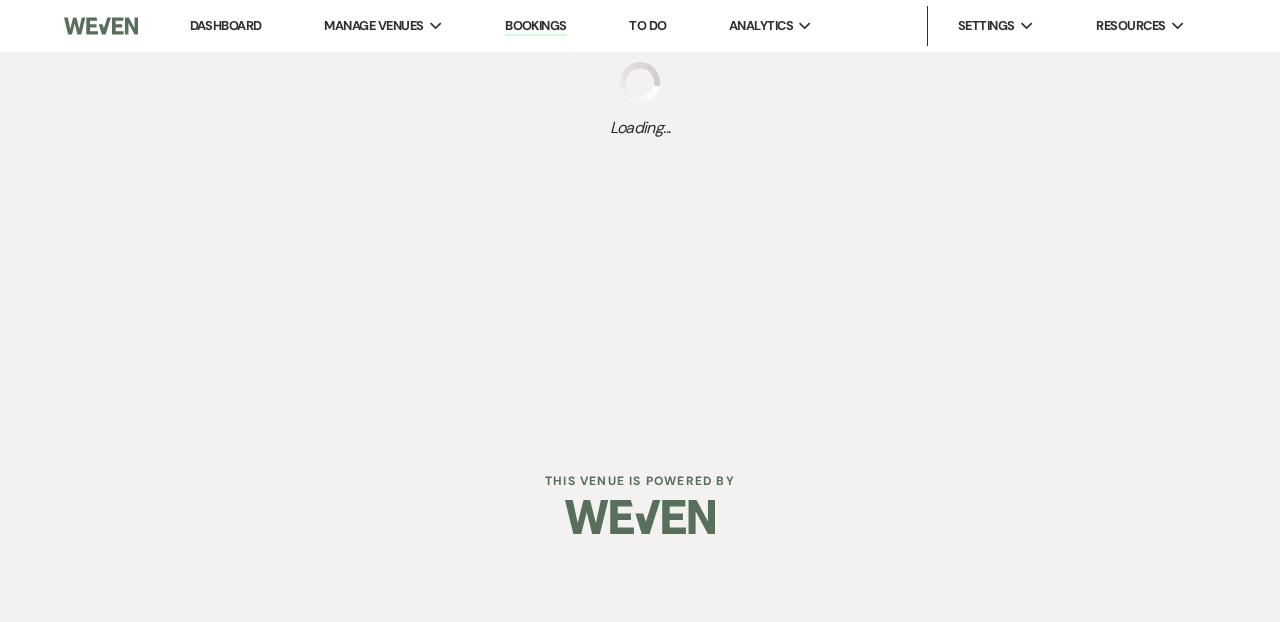 scroll, scrollTop: 0, scrollLeft: 0, axis: both 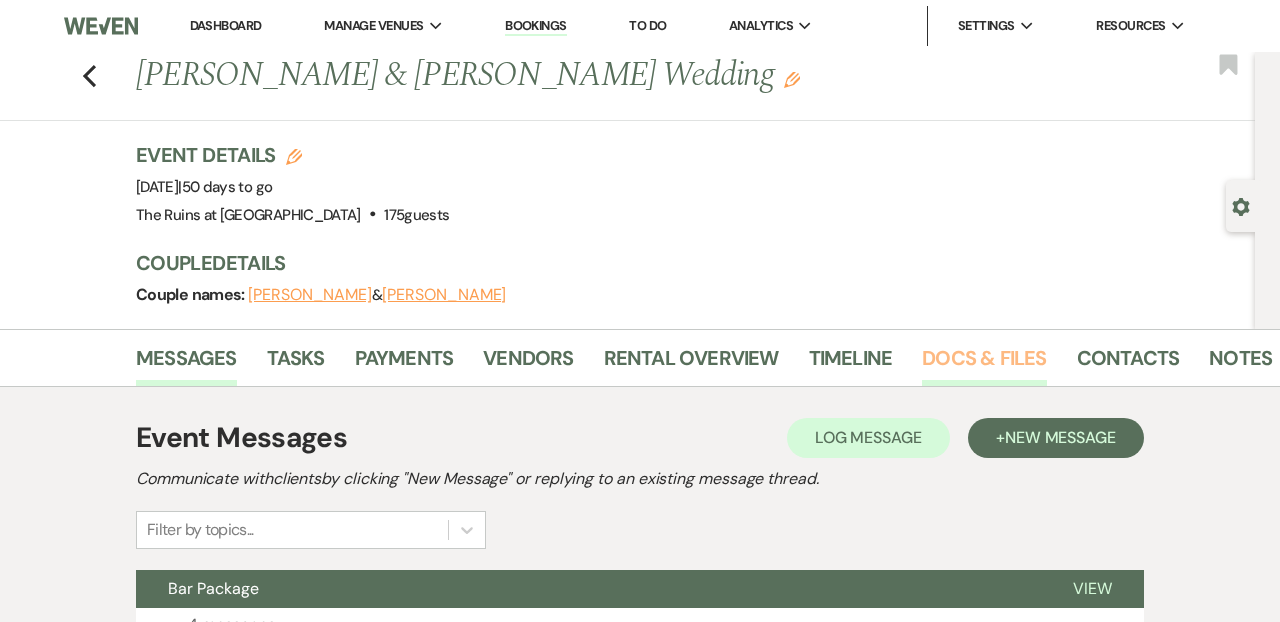 click on "Docs & Files" at bounding box center (984, 364) 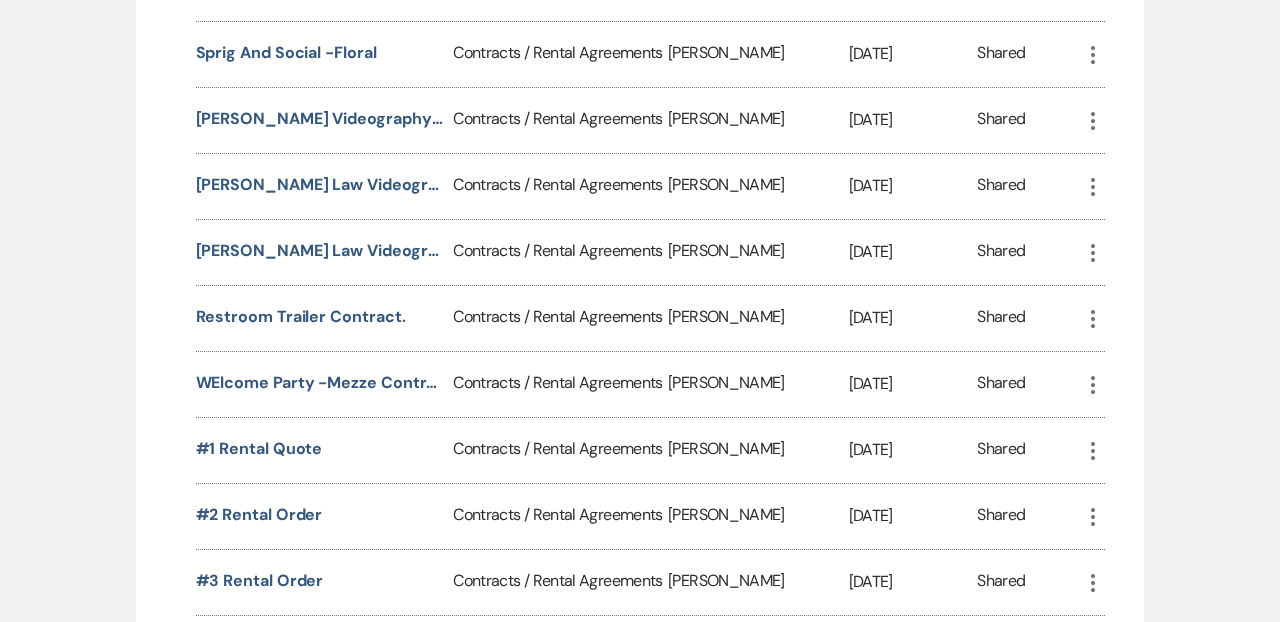scroll, scrollTop: 1432, scrollLeft: 0, axis: vertical 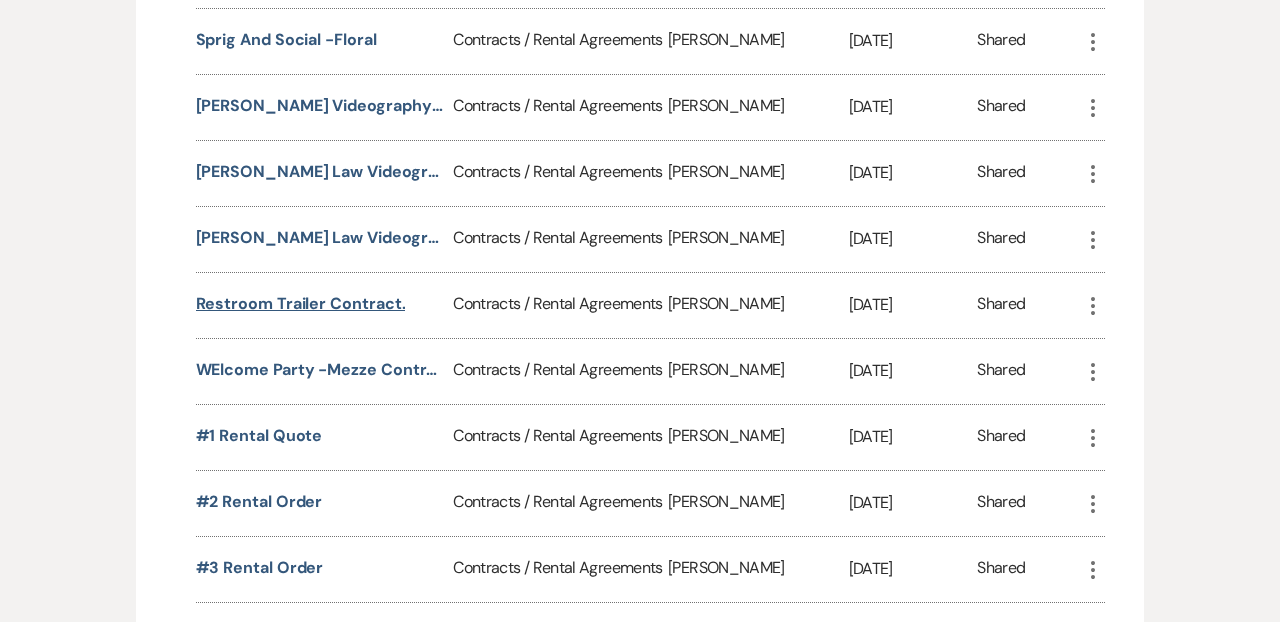click on "Restroom Trailer Contract." at bounding box center (301, 304) 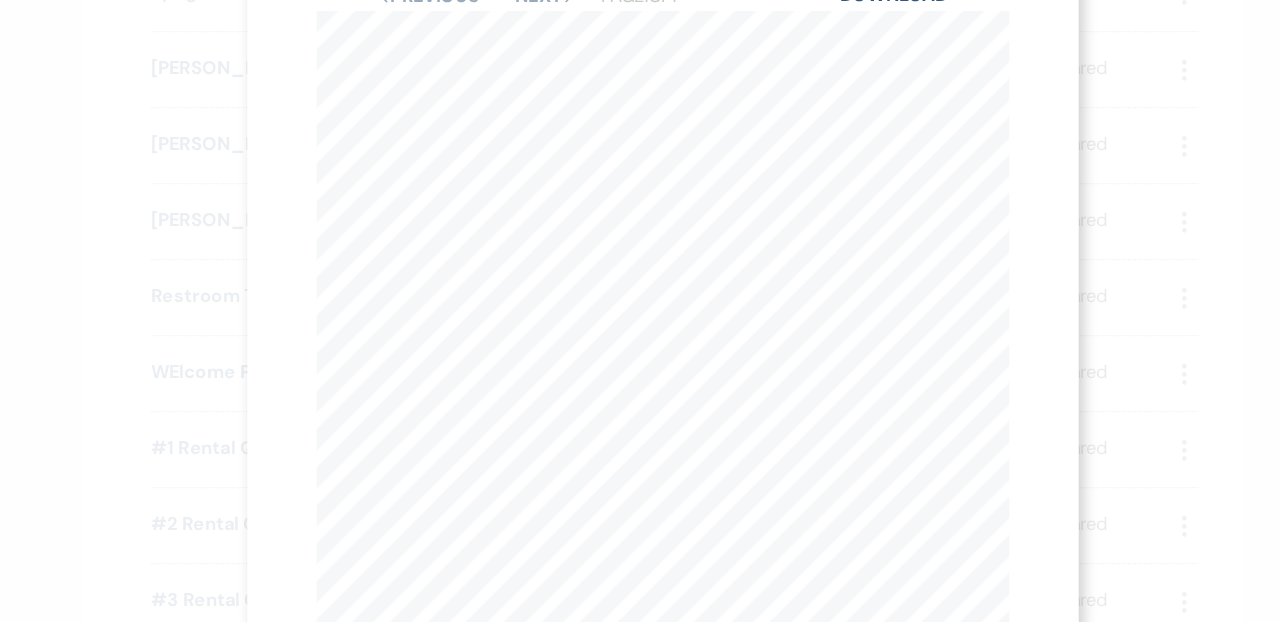 scroll, scrollTop: 0, scrollLeft: 0, axis: both 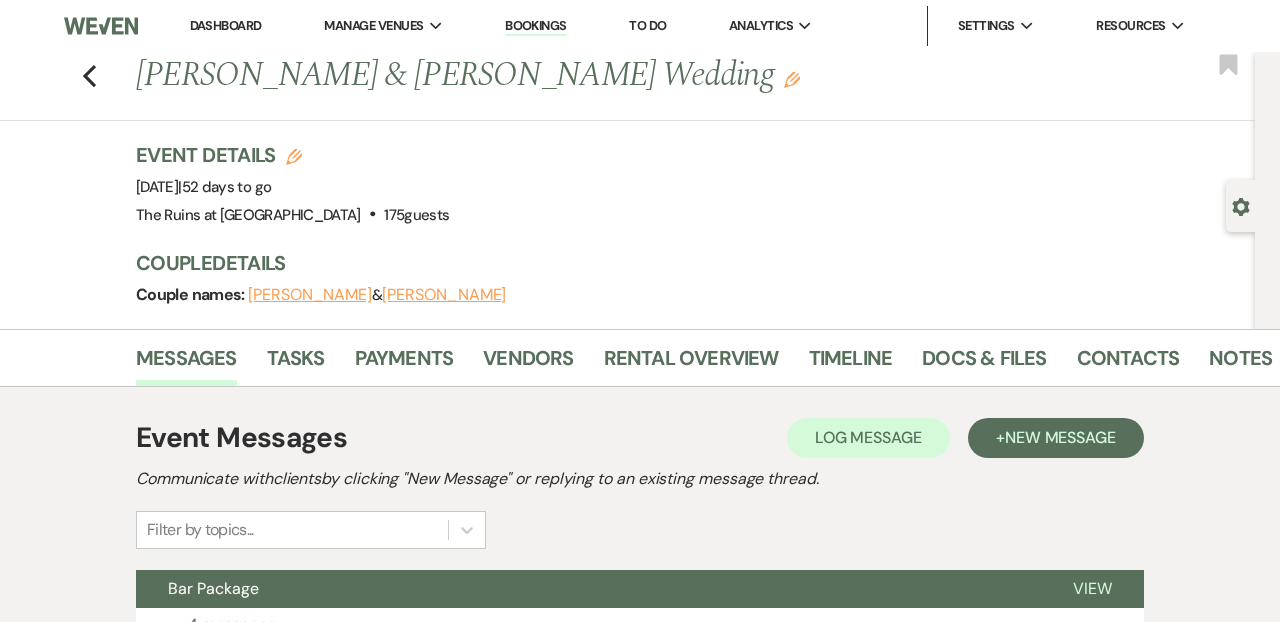 click on "Dashboard" at bounding box center [226, 25] 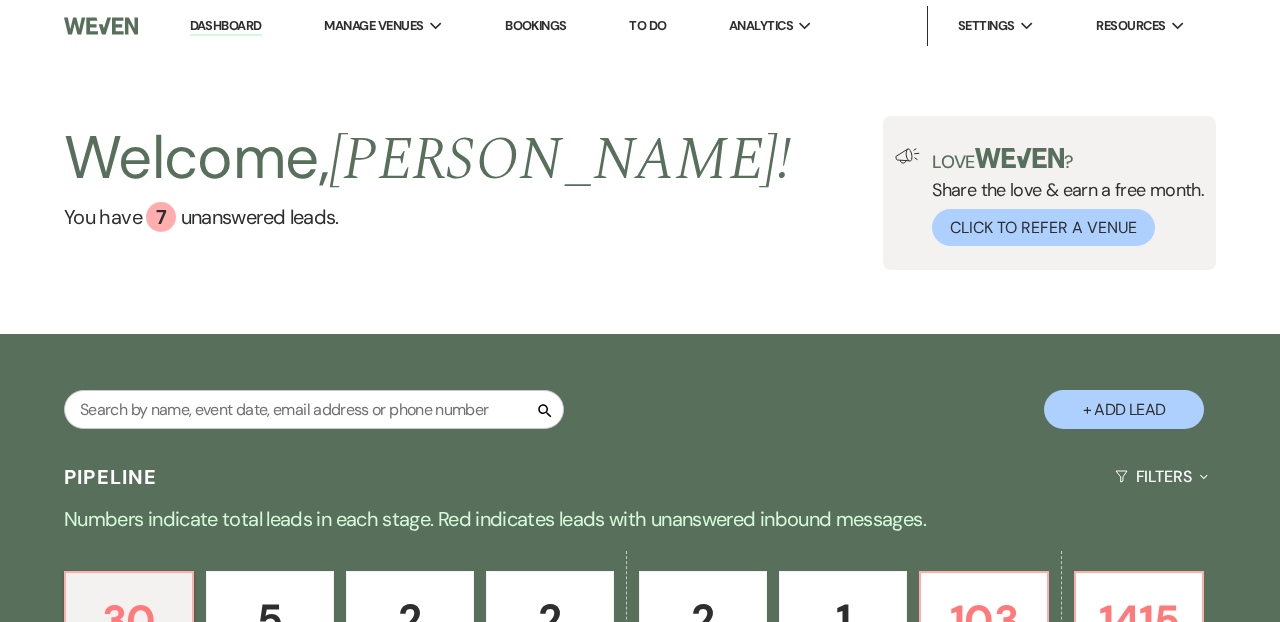 scroll, scrollTop: 421, scrollLeft: 0, axis: vertical 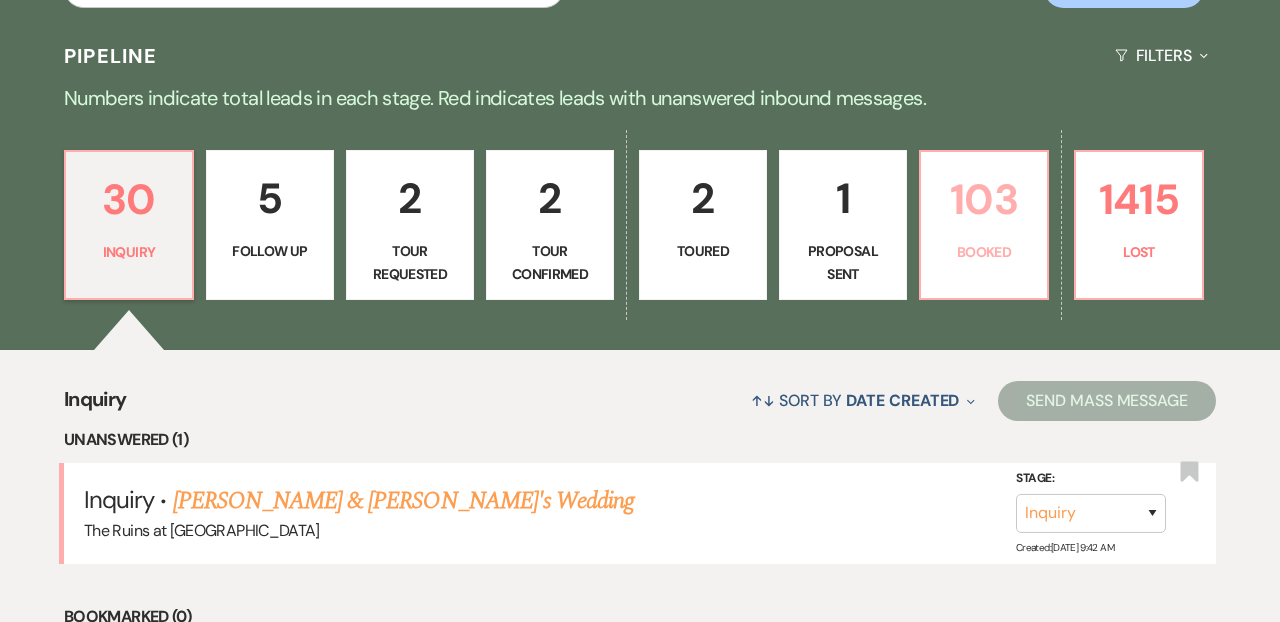 click on "103" at bounding box center (984, 199) 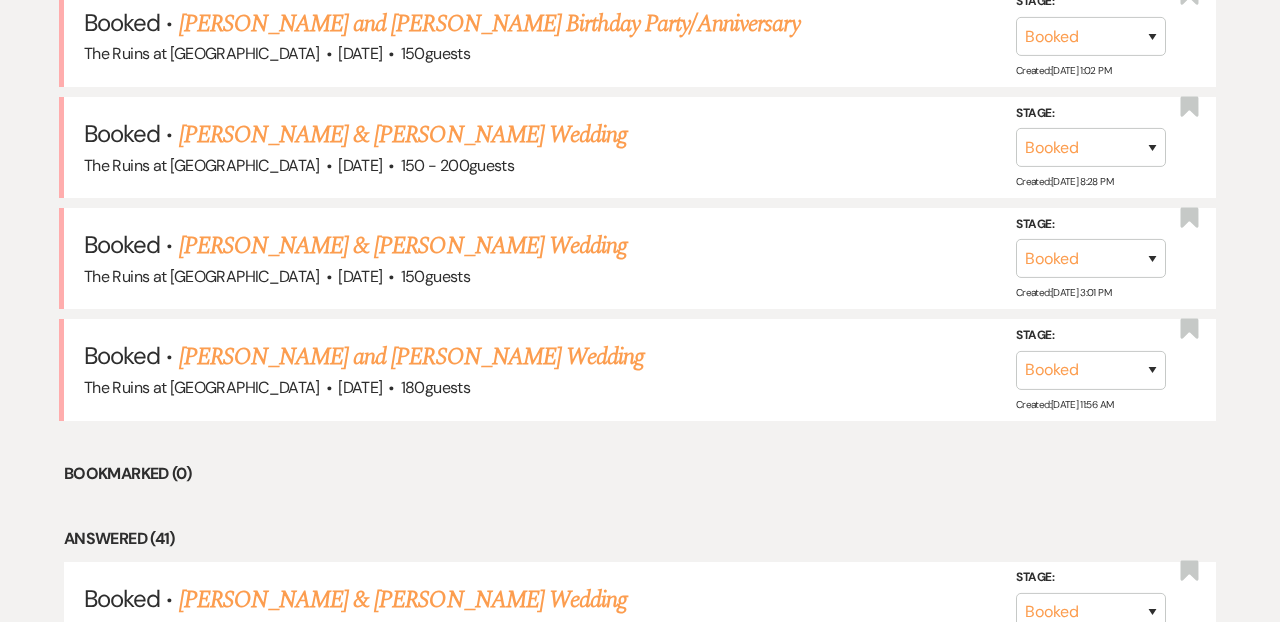 scroll, scrollTop: 1019, scrollLeft: 0, axis: vertical 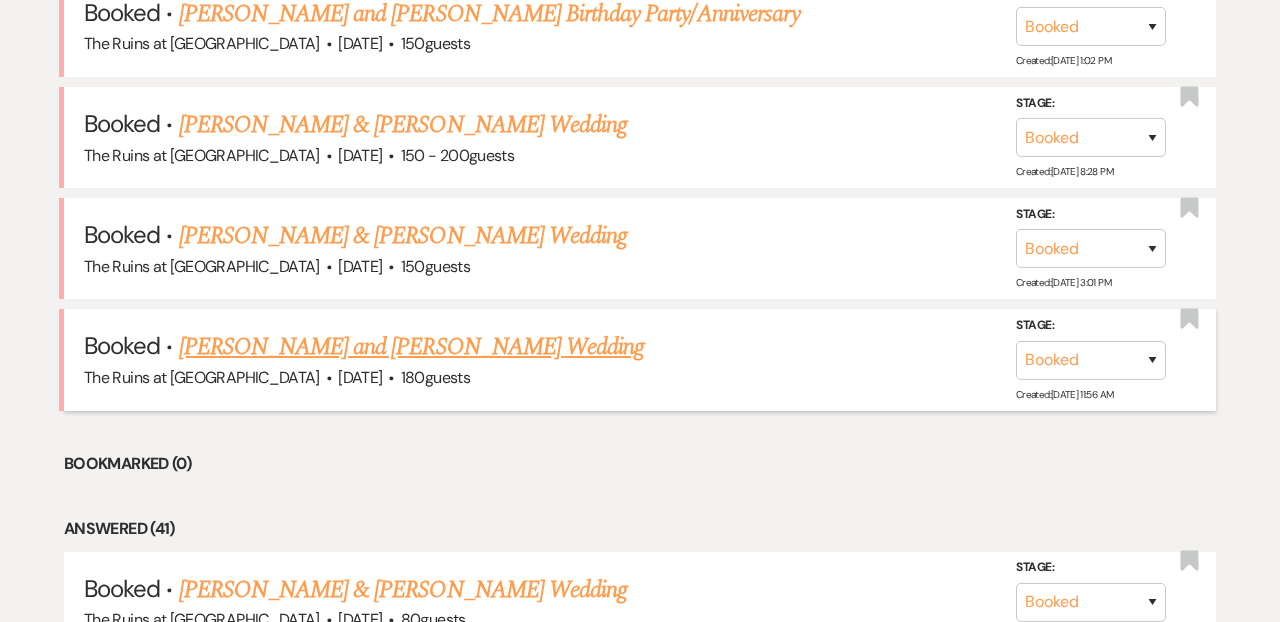 click on "[PERSON_NAME] and [PERSON_NAME] Wedding" at bounding box center [412, 347] 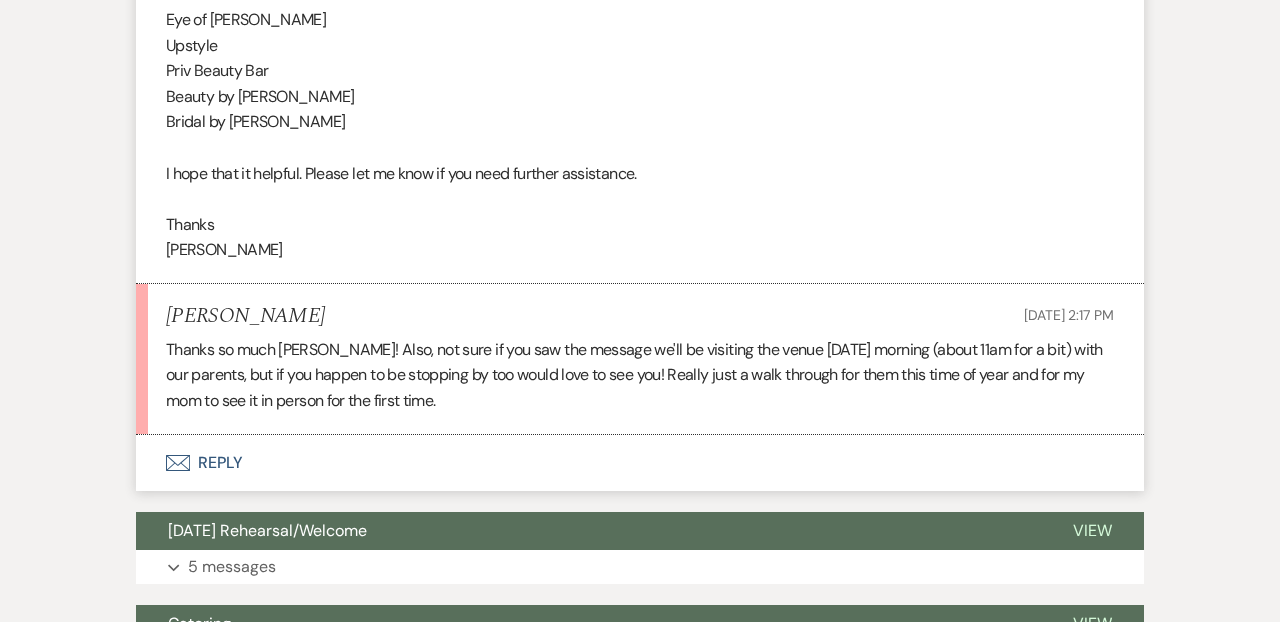 scroll, scrollTop: 3111, scrollLeft: 0, axis: vertical 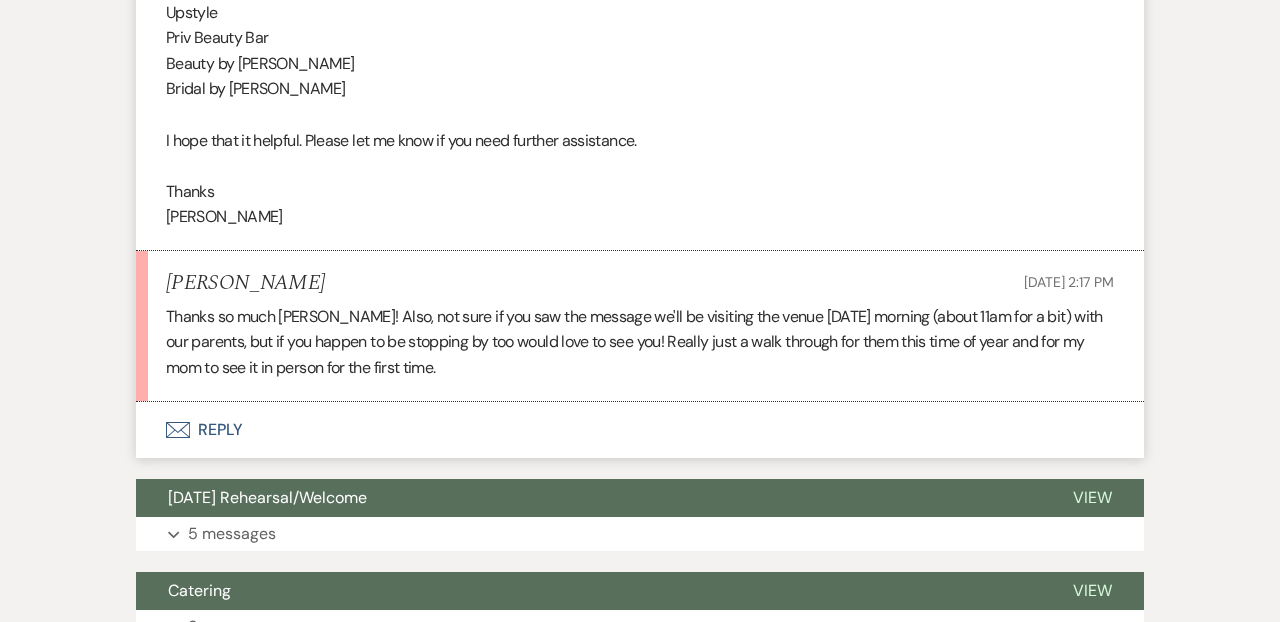 click on "Envelope Reply" at bounding box center (640, 430) 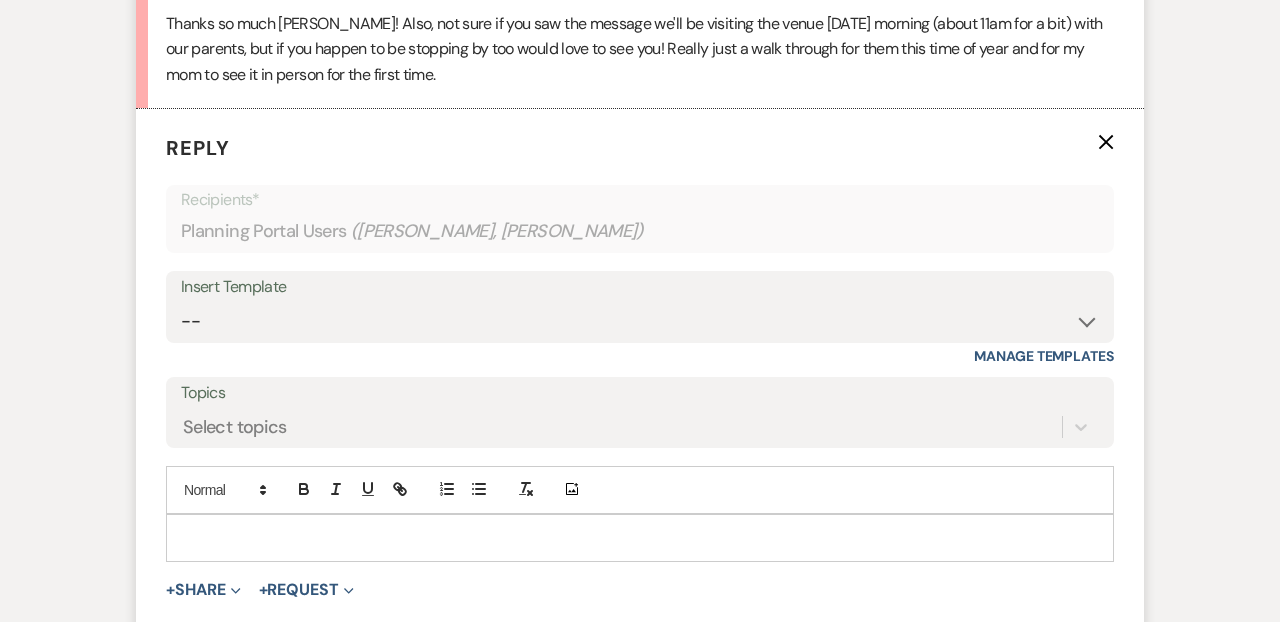 scroll, scrollTop: 3434, scrollLeft: 0, axis: vertical 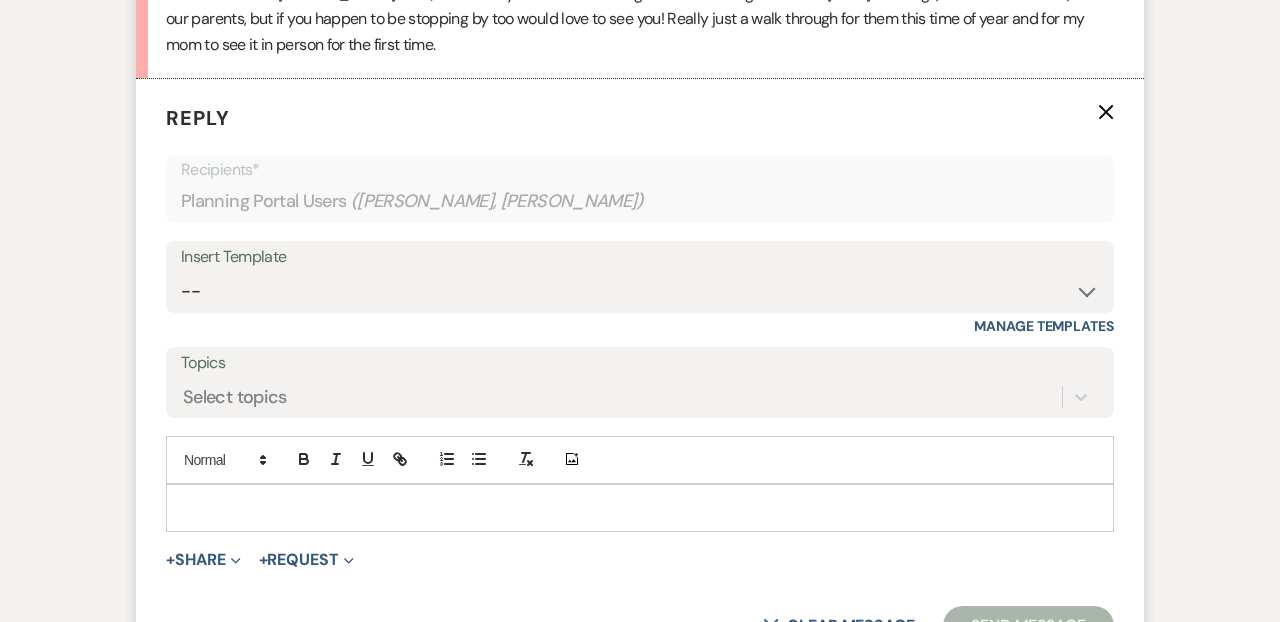 click at bounding box center (640, 508) 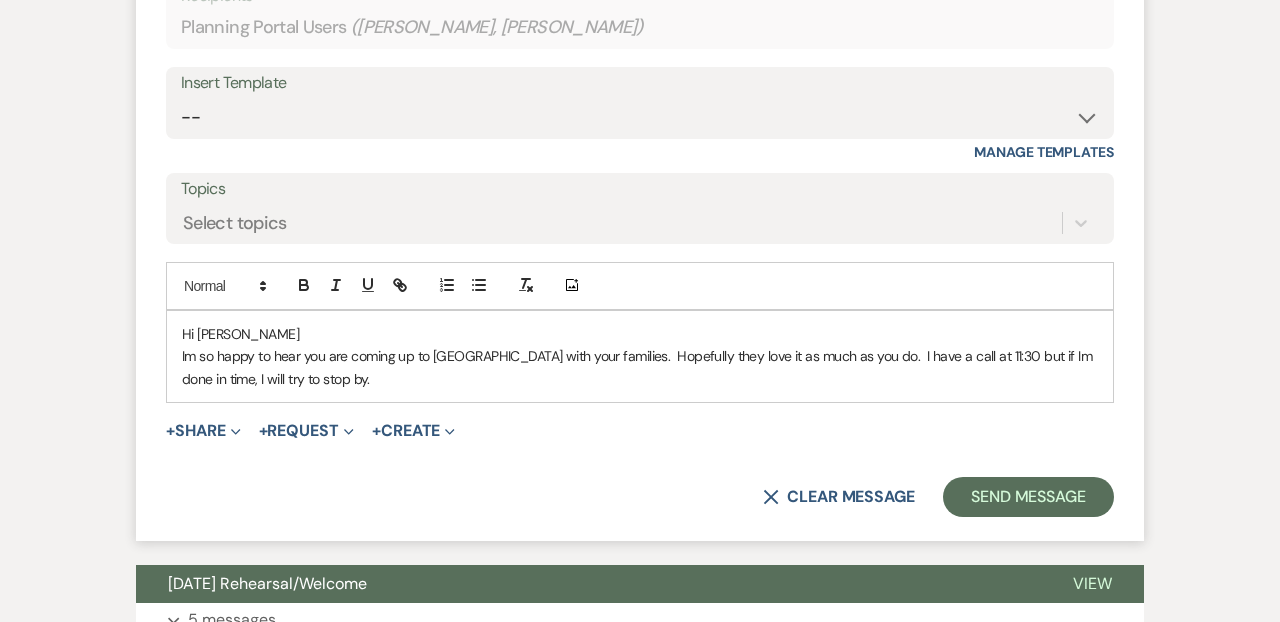 scroll, scrollTop: 3660, scrollLeft: 0, axis: vertical 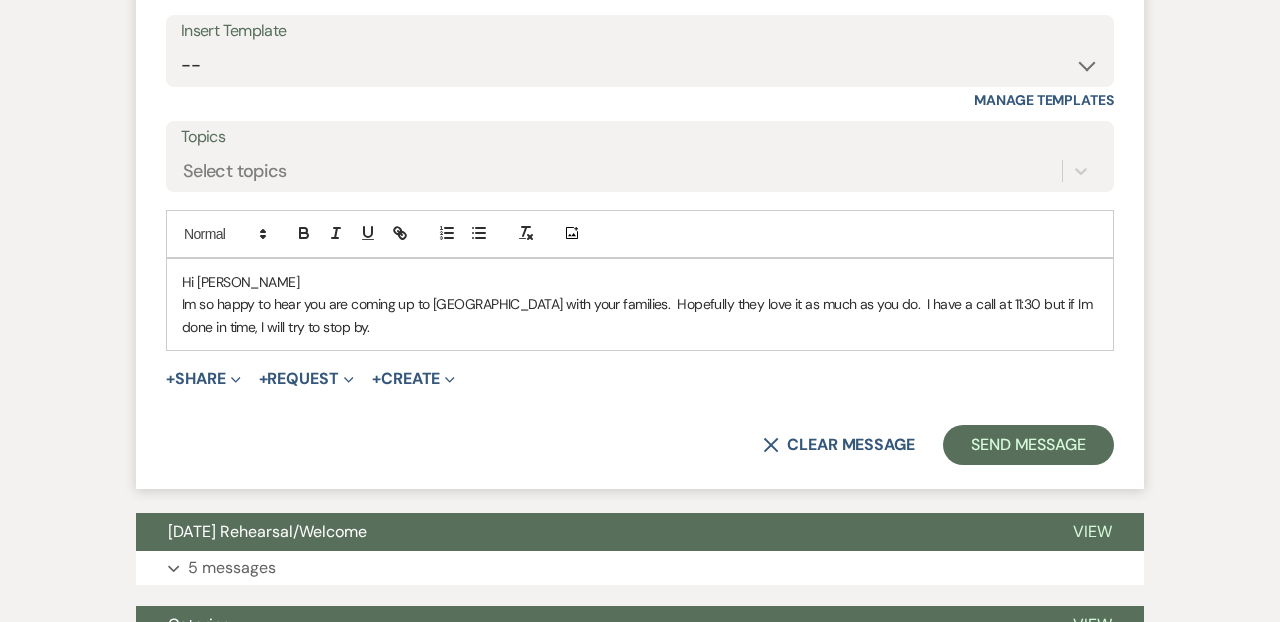 click on "Im so happy to hear you are coming up to Sassafras with your families.  Hopefully they love it as much as you do.  I have a call at 11:30 but if Im done in time, I will try to stop by." at bounding box center [640, 315] 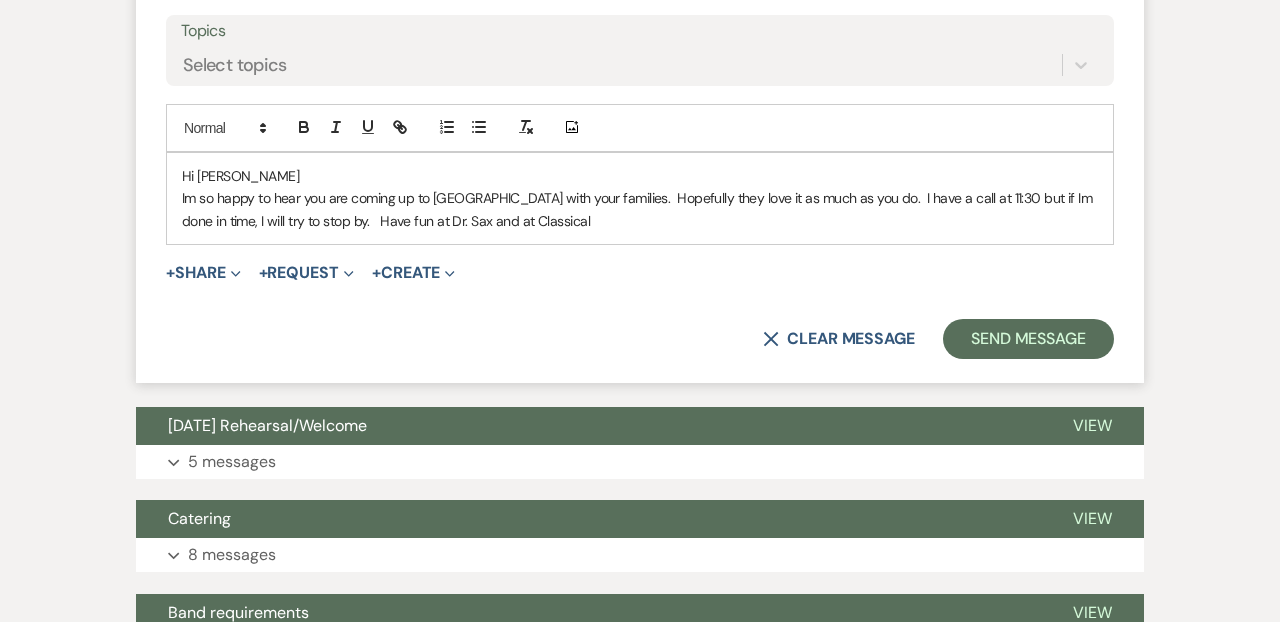 scroll, scrollTop: 3806, scrollLeft: 0, axis: vertical 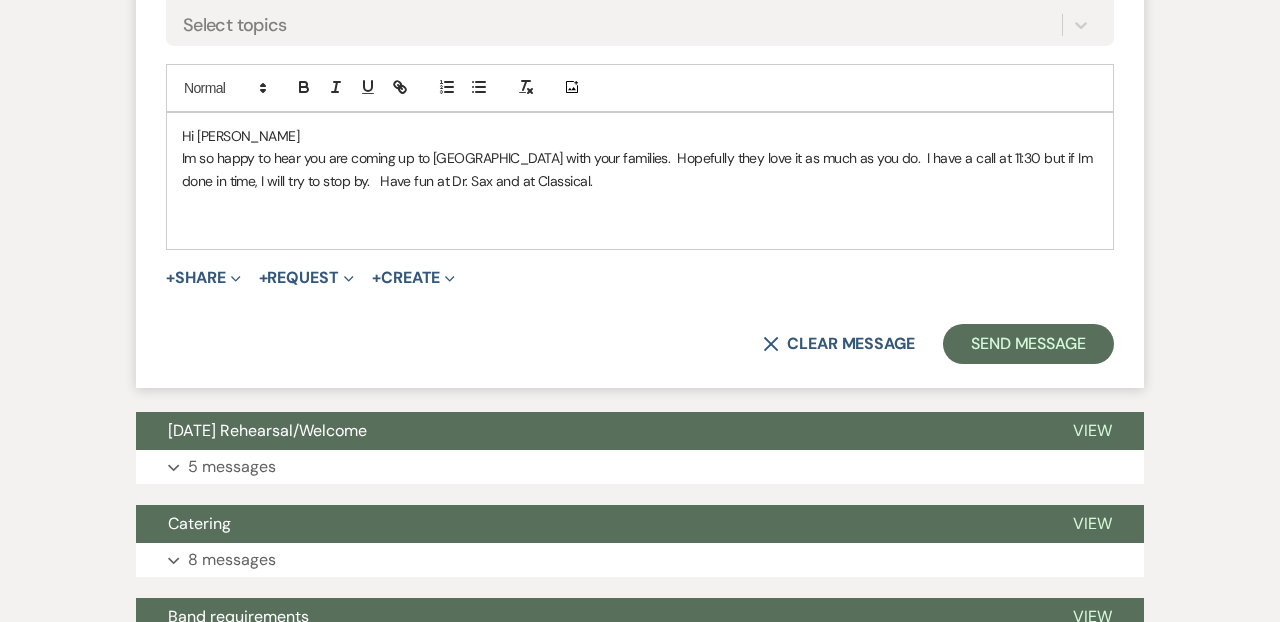 click on "Im so happy to hear you are coming up to Sassafras with your families.  Hopefully they love it as much as you do.  I have a call at 11:30 but if Im done in time, I will try to stop by.   Have fun at Dr. Sax and at Classical." at bounding box center (640, 169) 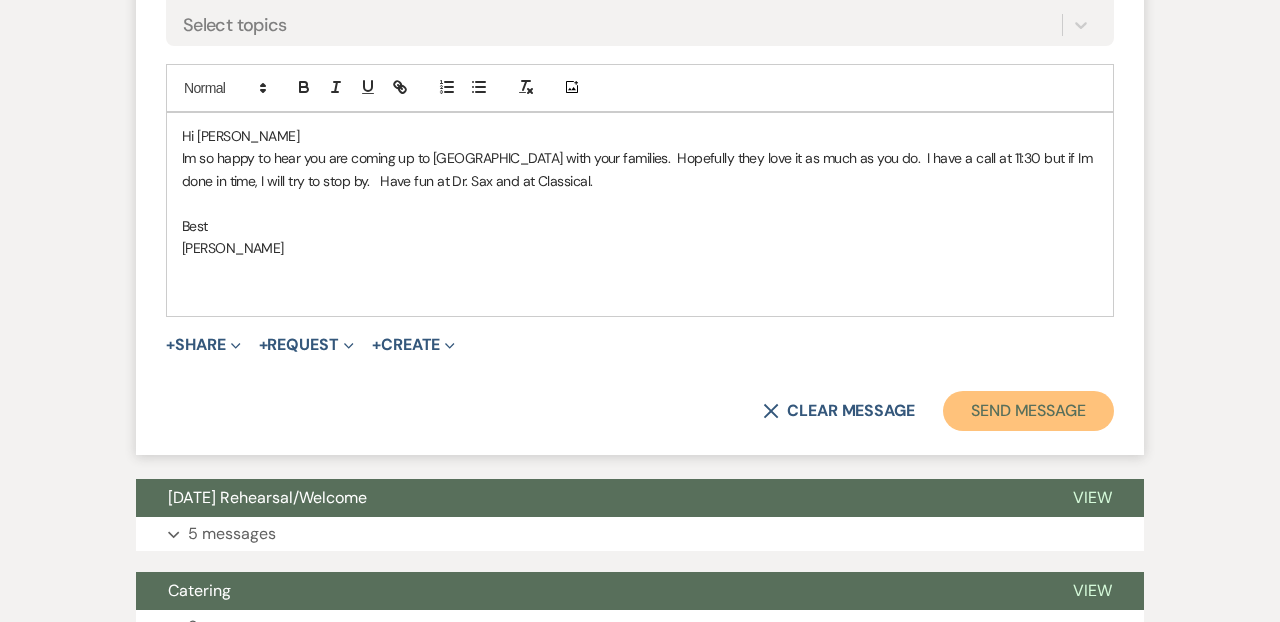 click on "Send Message" at bounding box center (1028, 411) 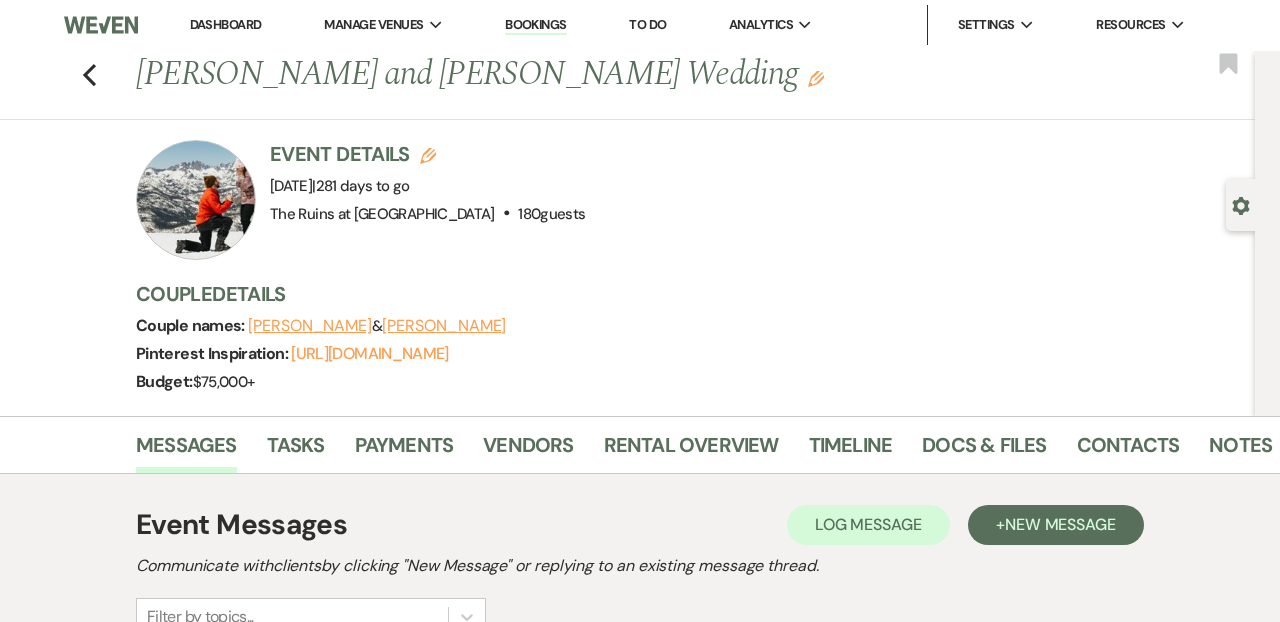 scroll, scrollTop: 0, scrollLeft: 0, axis: both 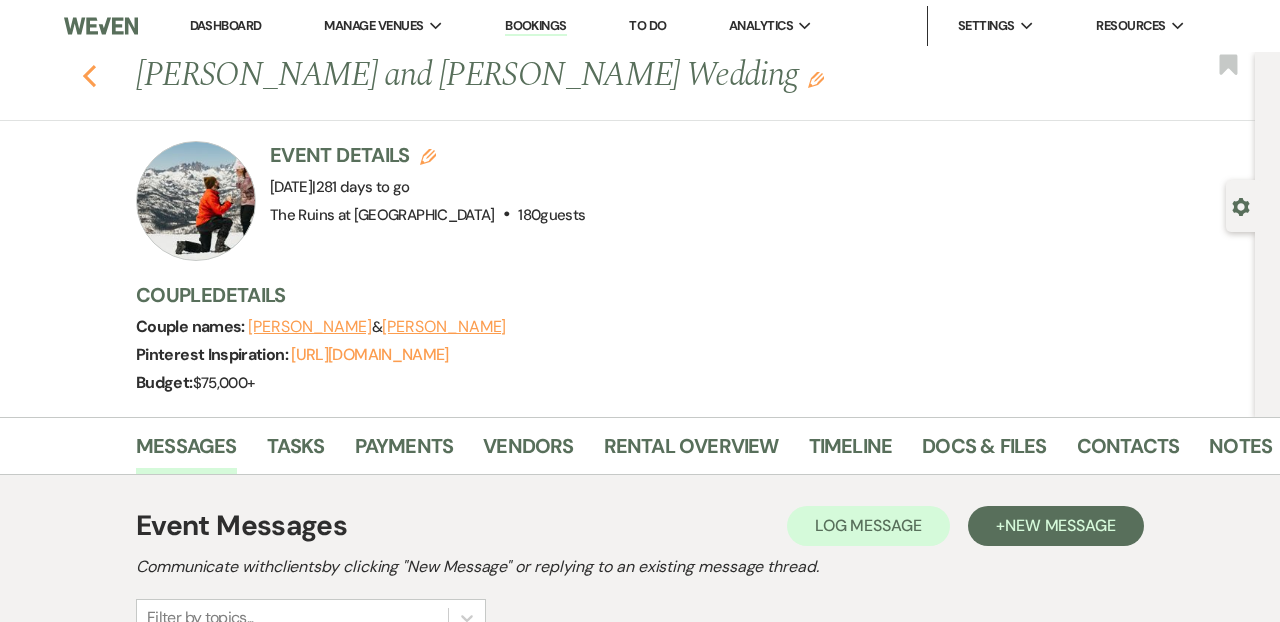 click 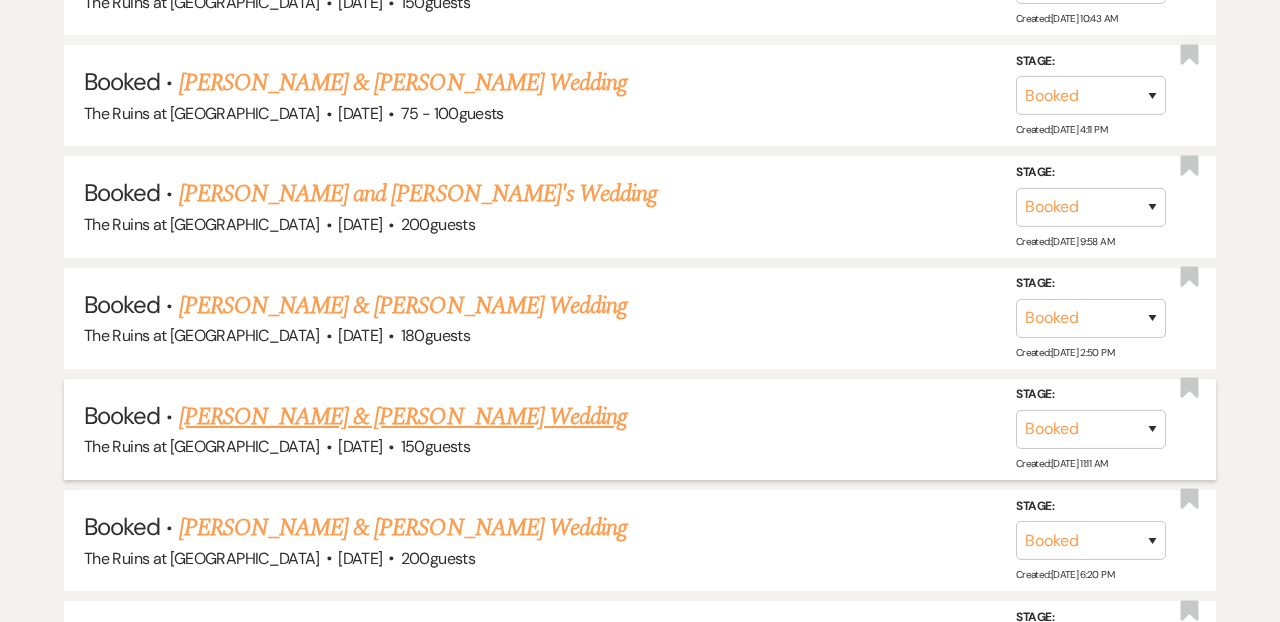 scroll, scrollTop: 3518, scrollLeft: 0, axis: vertical 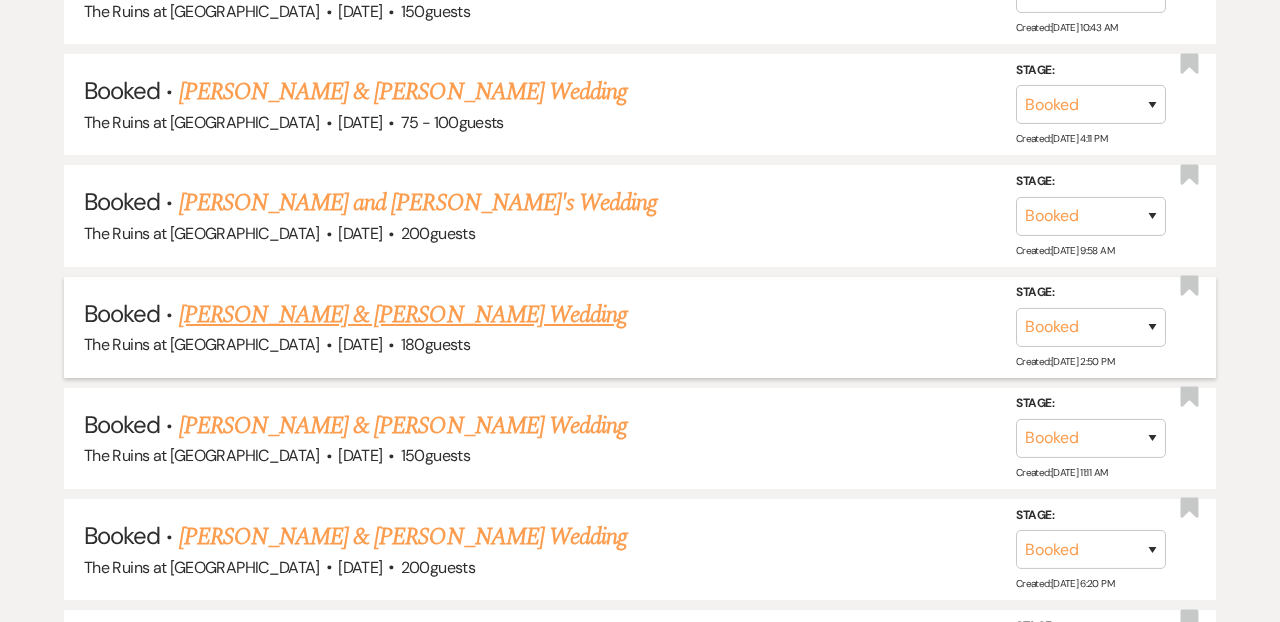 click on "[PERSON_NAME] & [PERSON_NAME] Wedding" at bounding box center (403, 315) 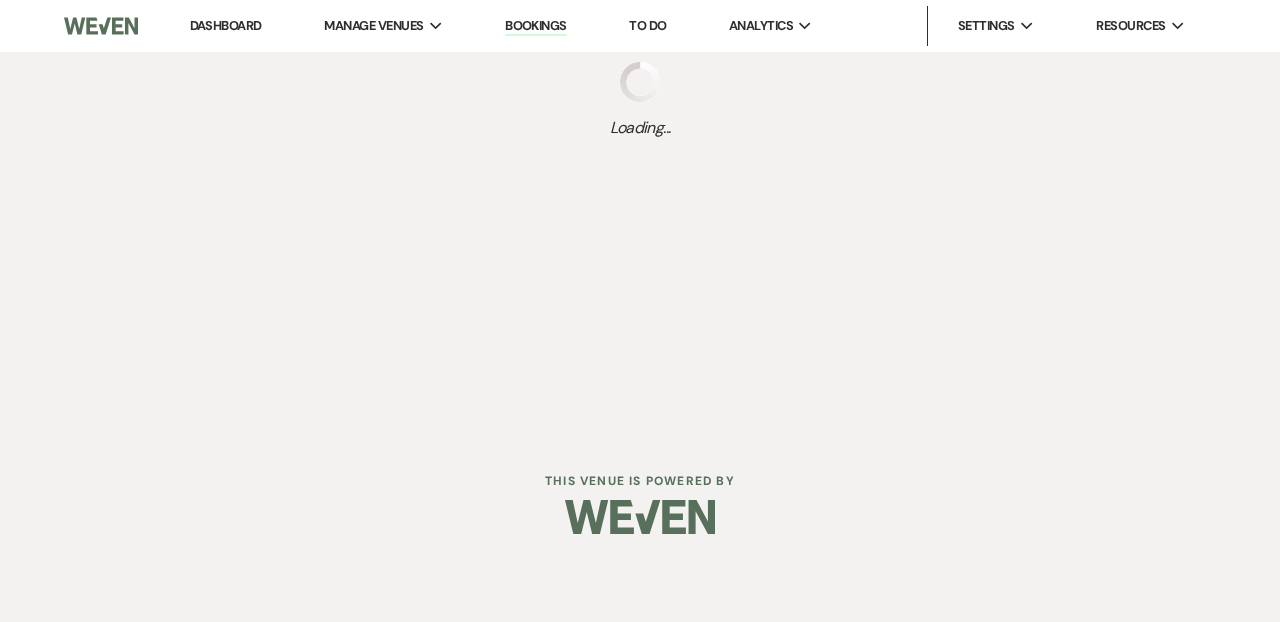 scroll, scrollTop: 0, scrollLeft: 0, axis: both 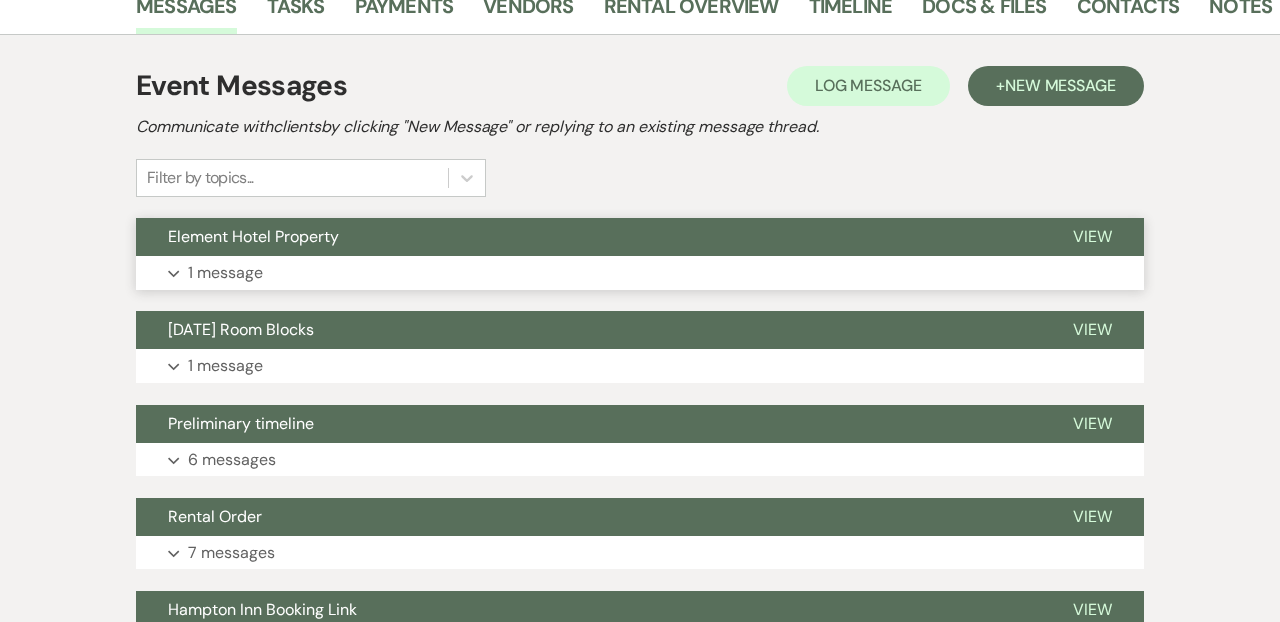 click on "Element Hotel Property" at bounding box center [588, 237] 